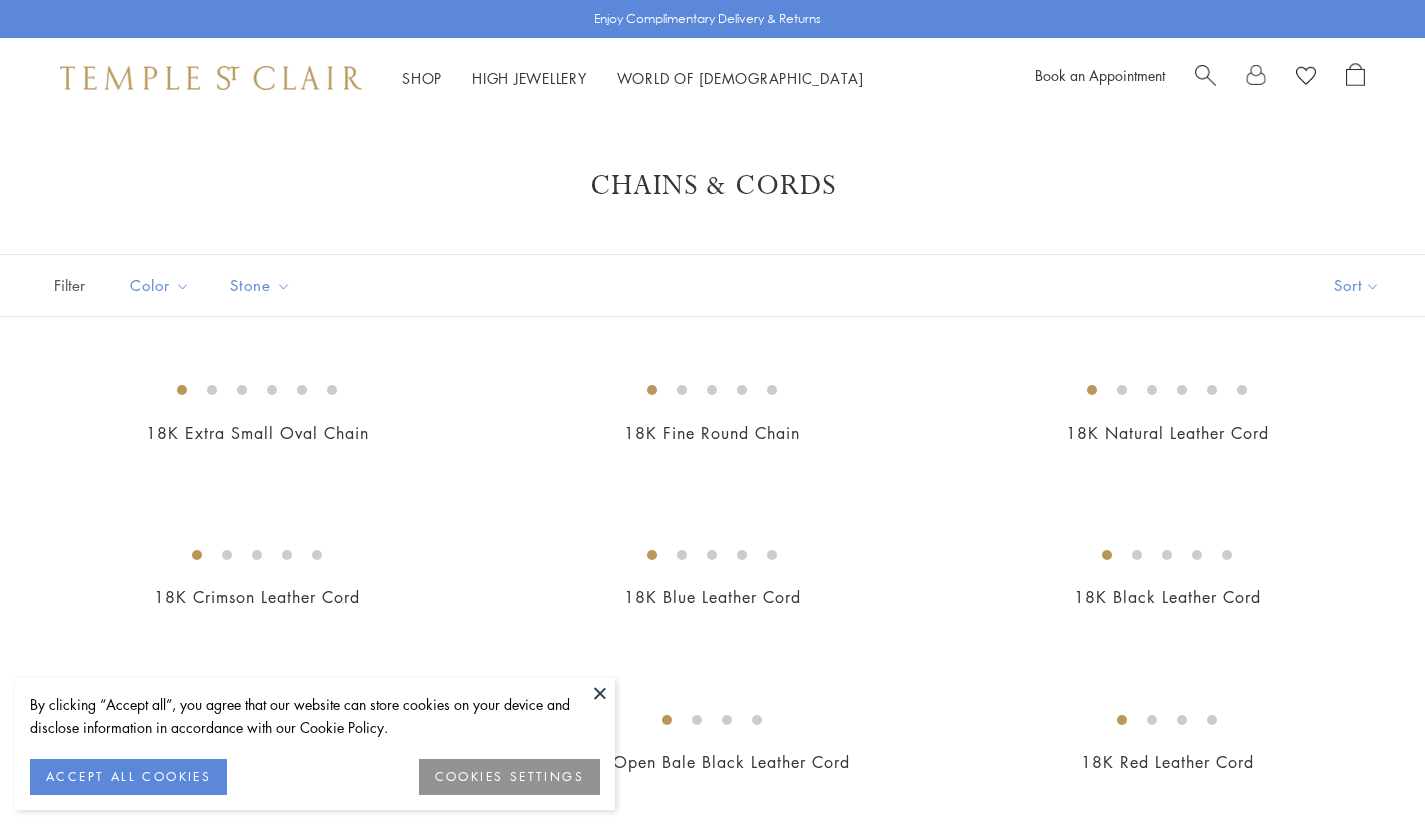 scroll, scrollTop: 0, scrollLeft: 0, axis: both 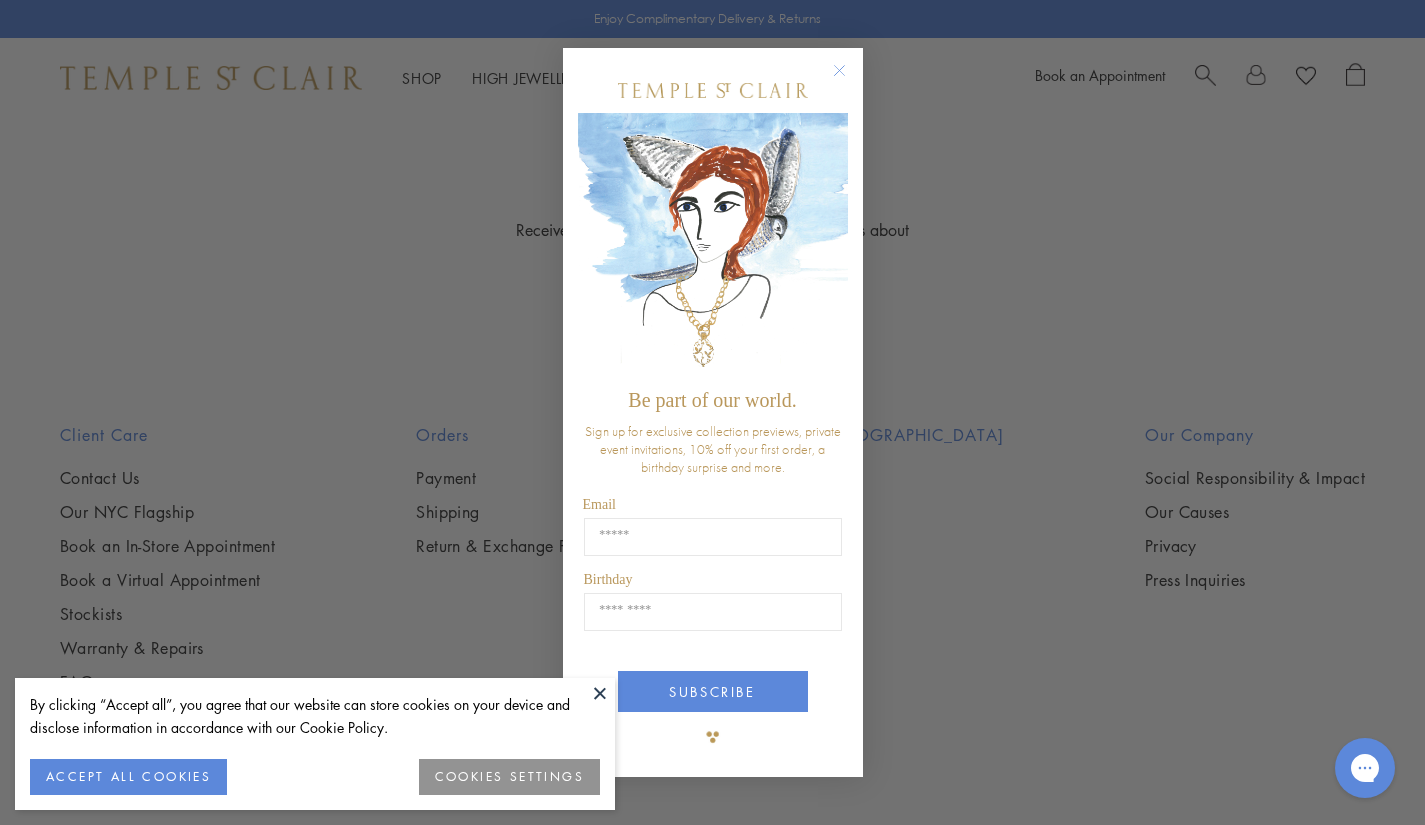 click at bounding box center (600, 693) 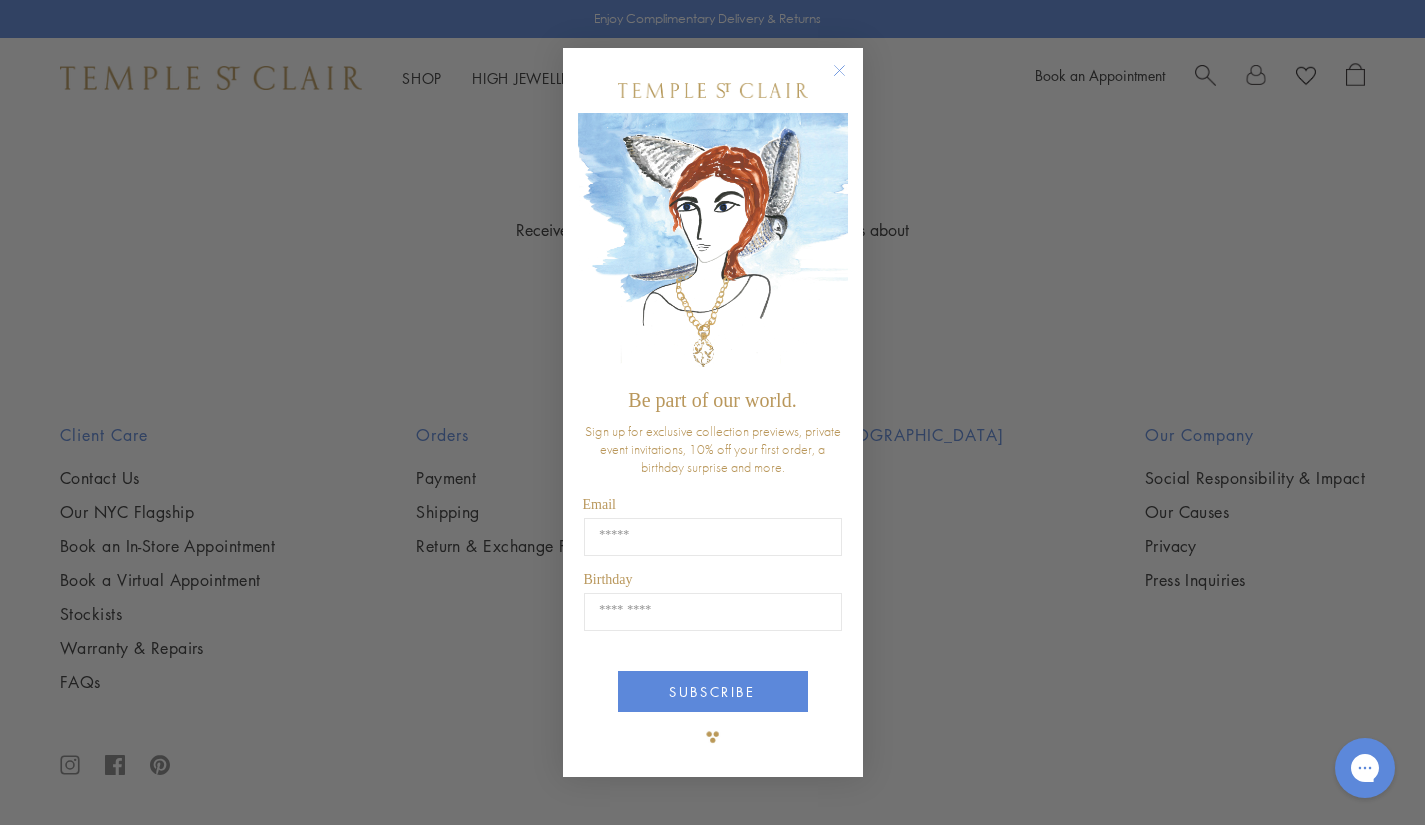 click 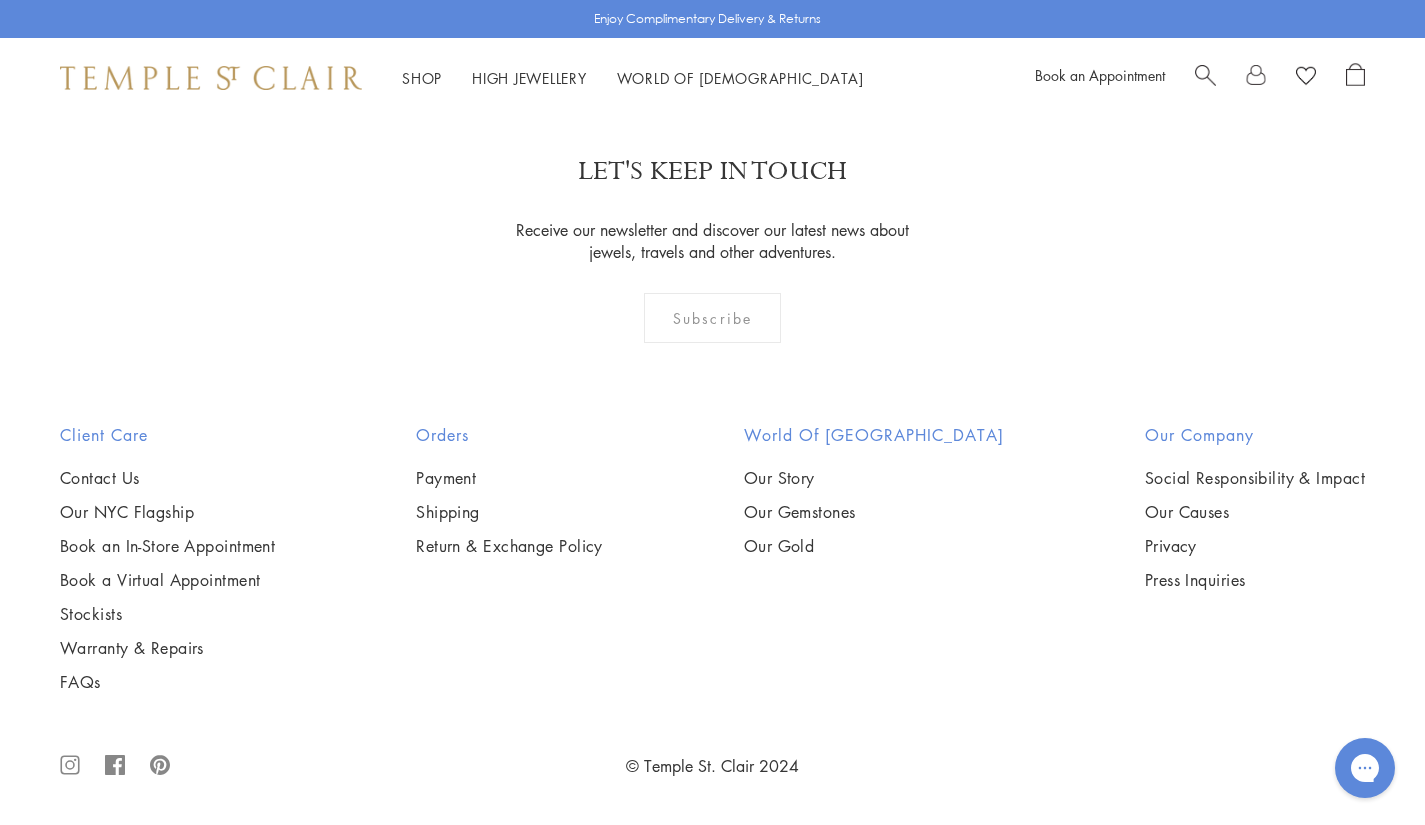 scroll, scrollTop: 2400, scrollLeft: 0, axis: vertical 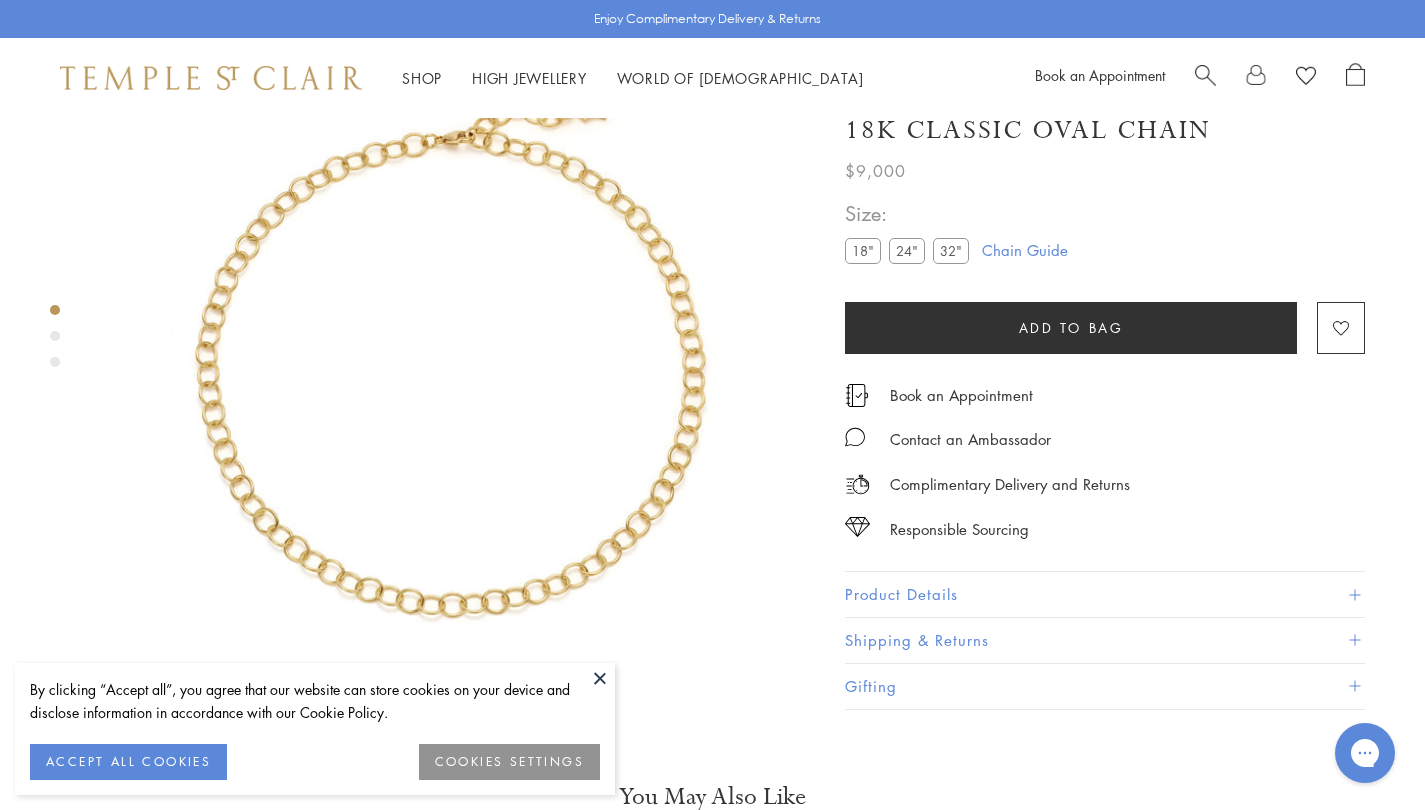 click on "32"" at bounding box center [951, 251] 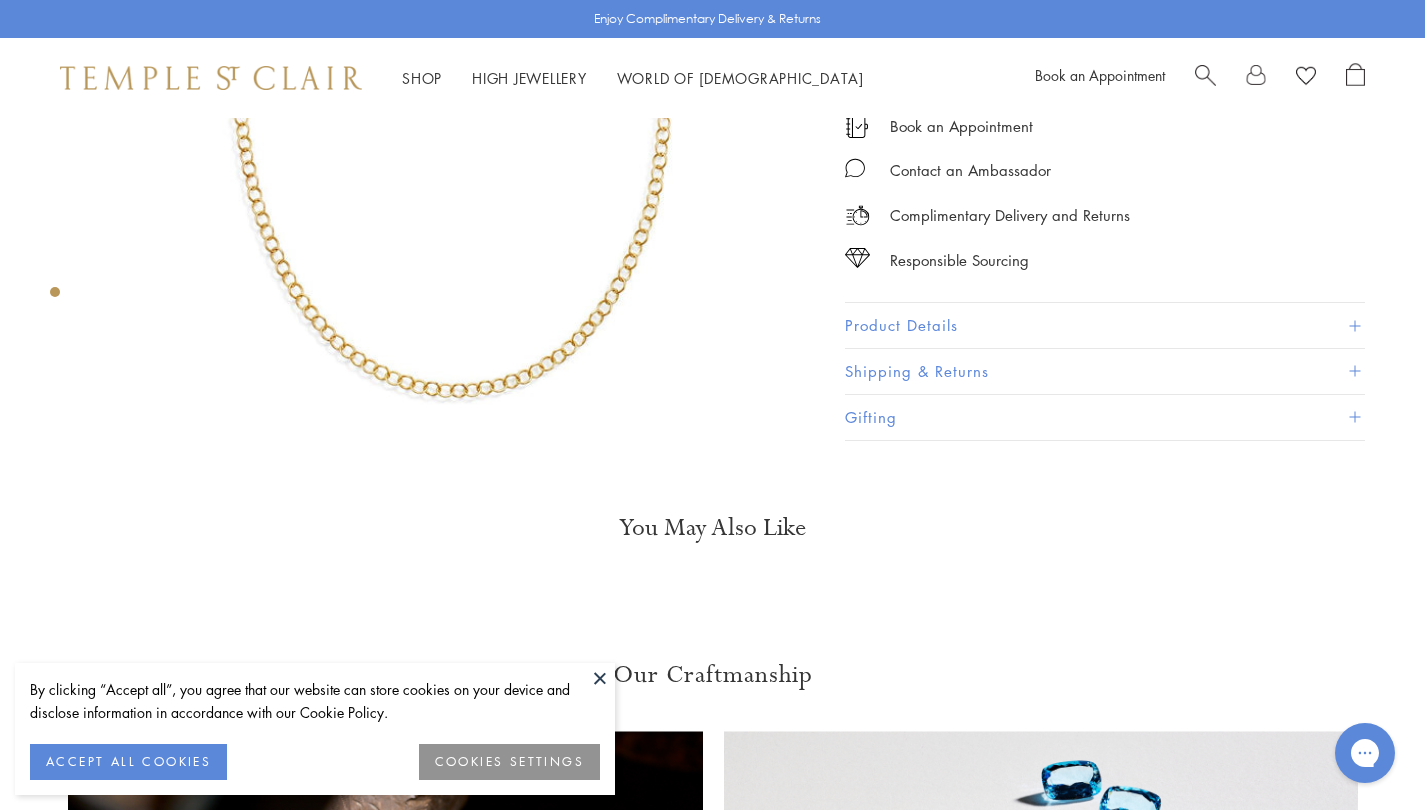 scroll, scrollTop: 200, scrollLeft: 0, axis: vertical 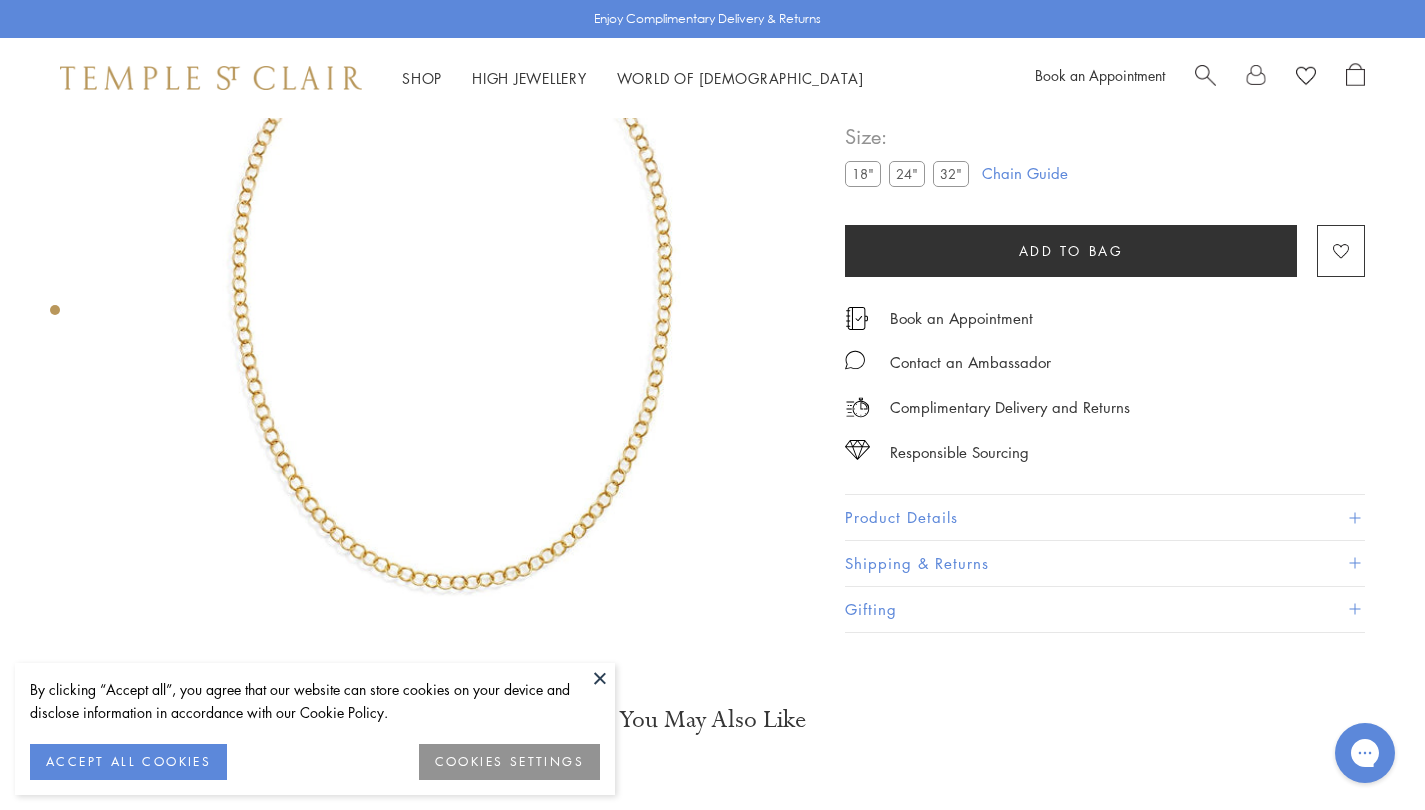click at bounding box center (457, 275) 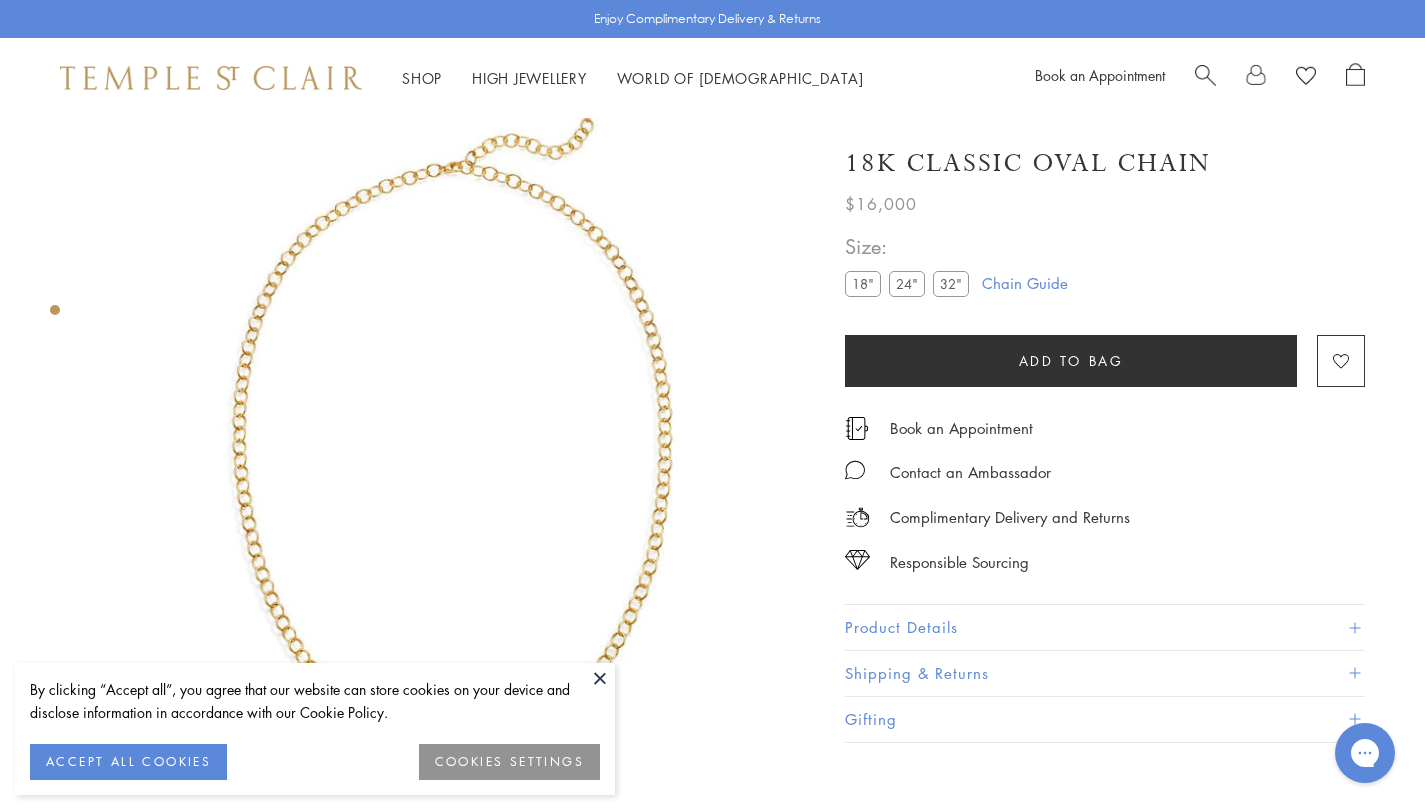 scroll, scrollTop: 0, scrollLeft: 0, axis: both 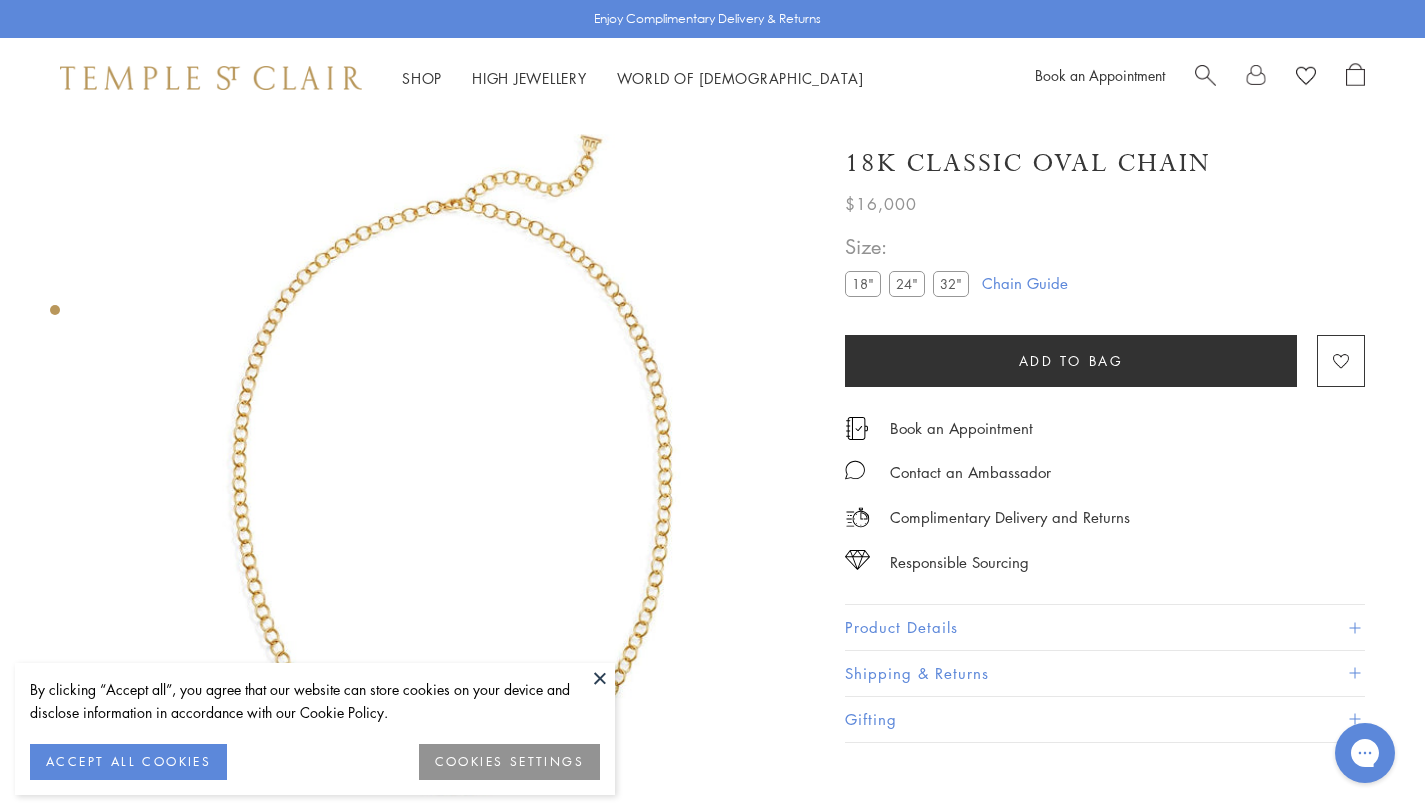click at bounding box center [457, 475] 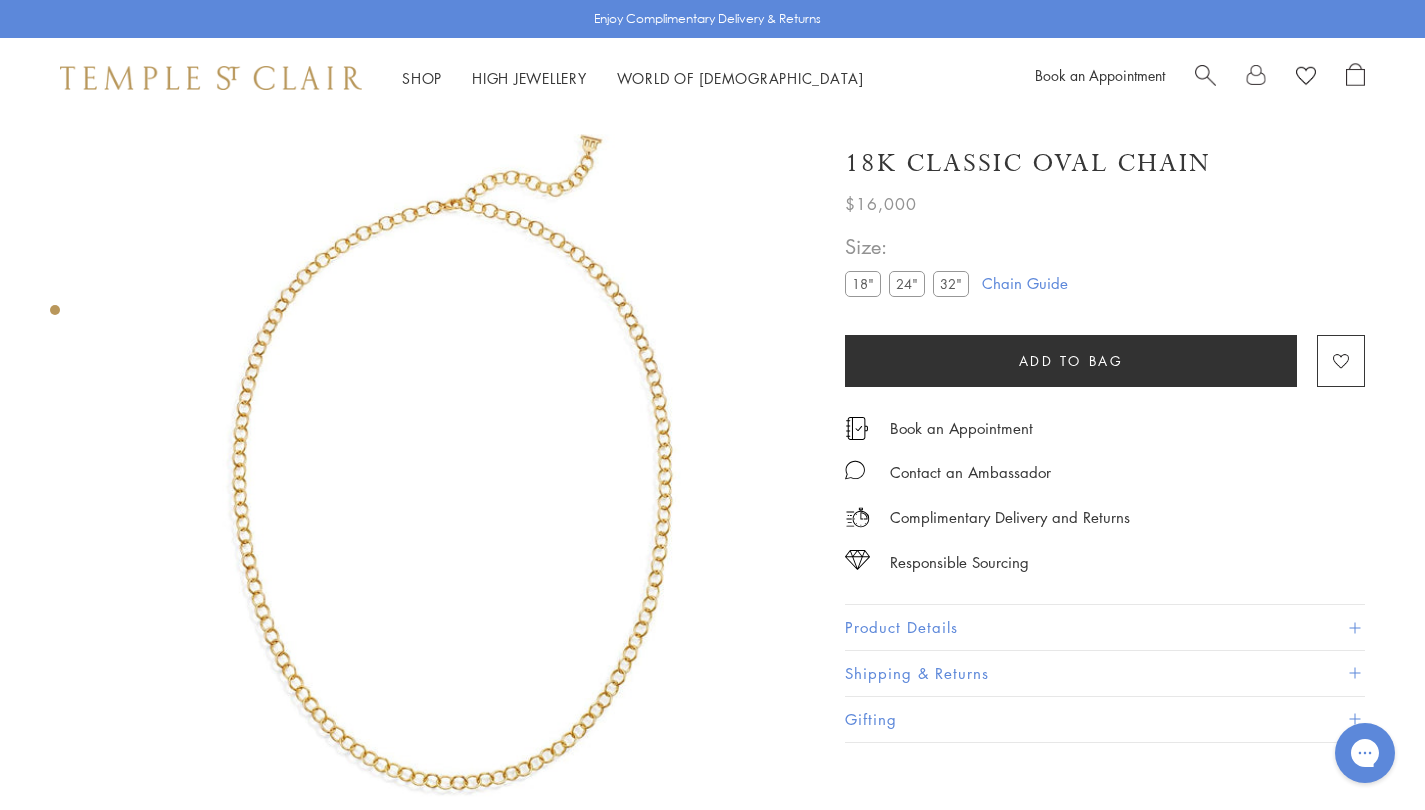 click at bounding box center [457, 475] 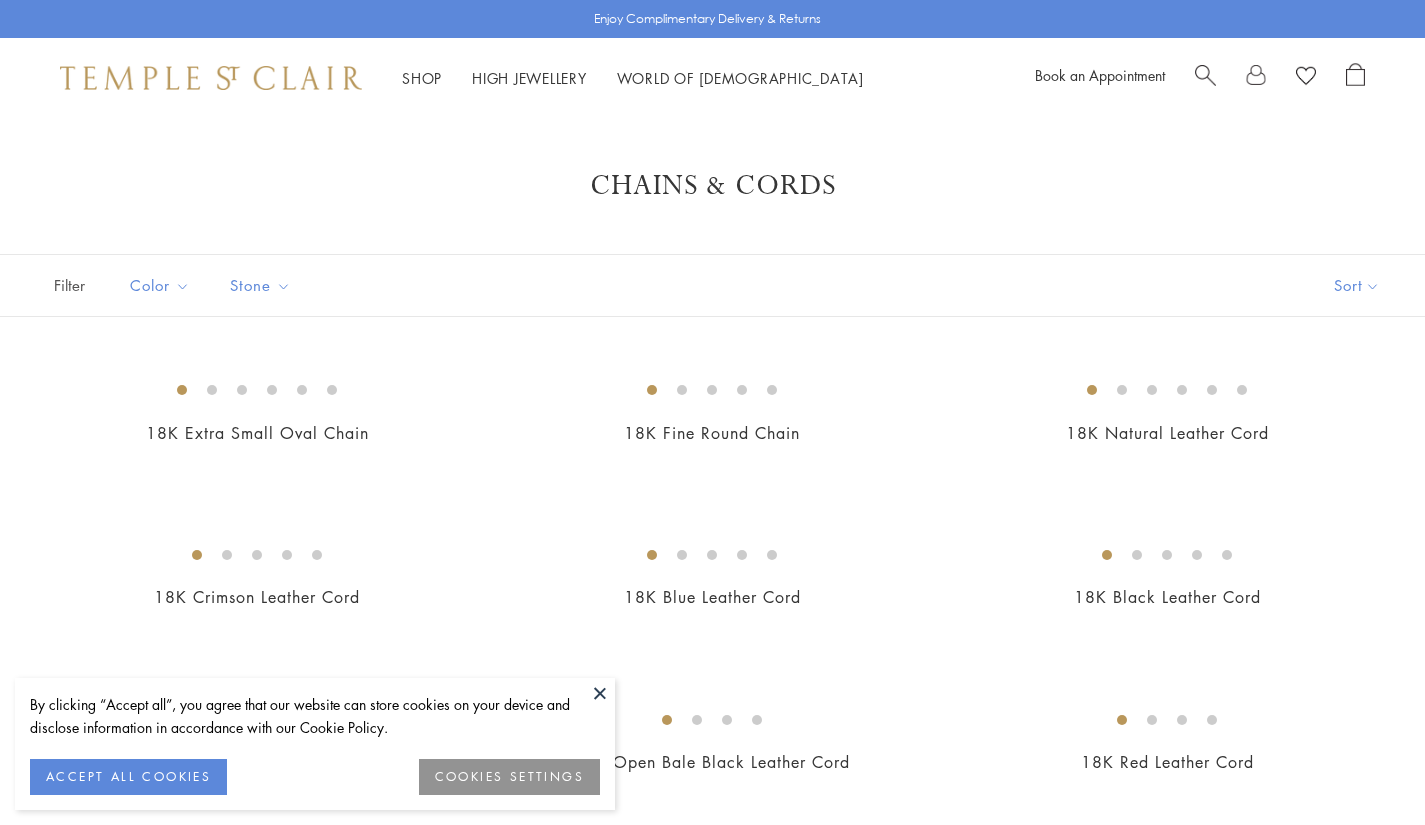 scroll, scrollTop: 2400, scrollLeft: 0, axis: vertical 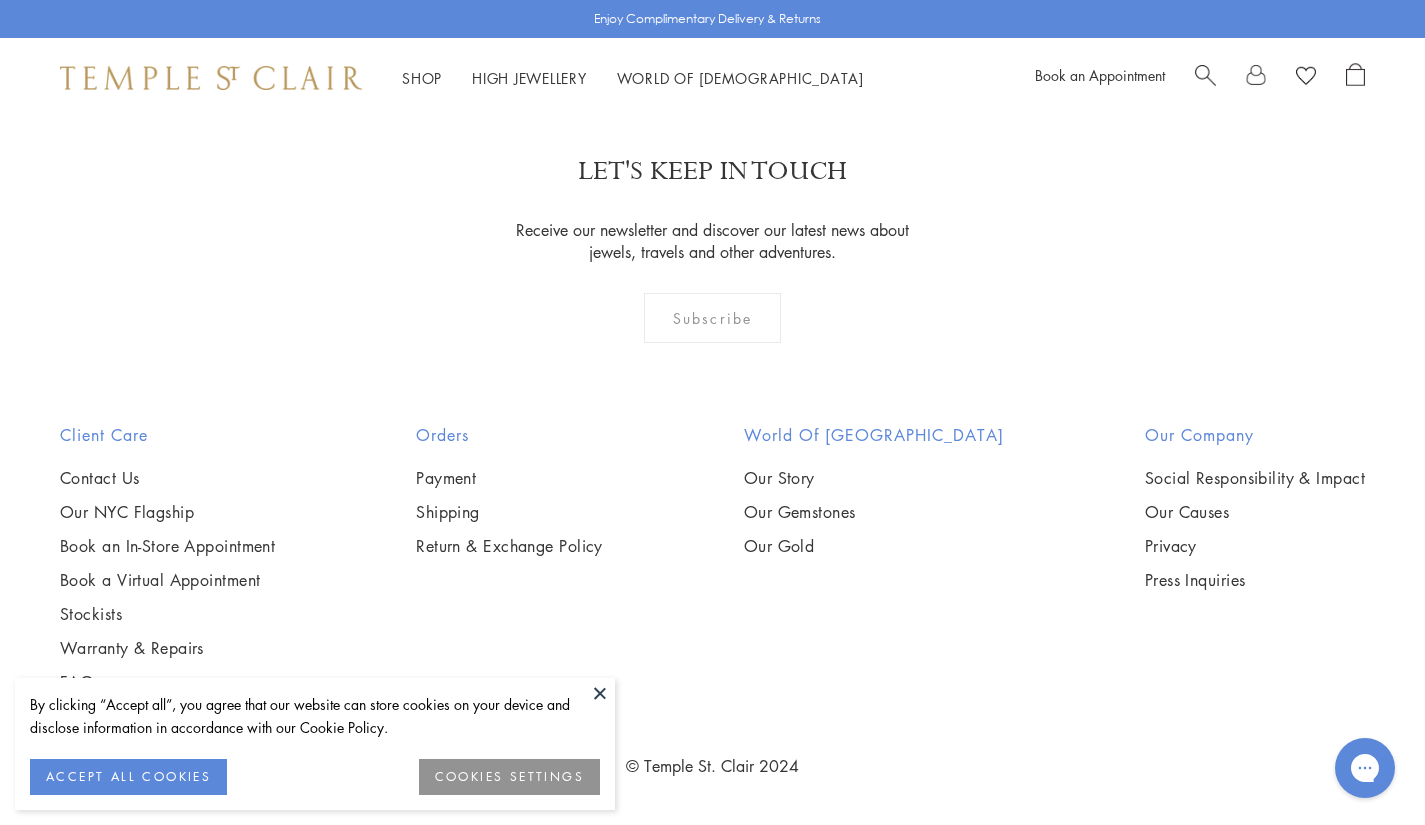click at bounding box center (0, 0) 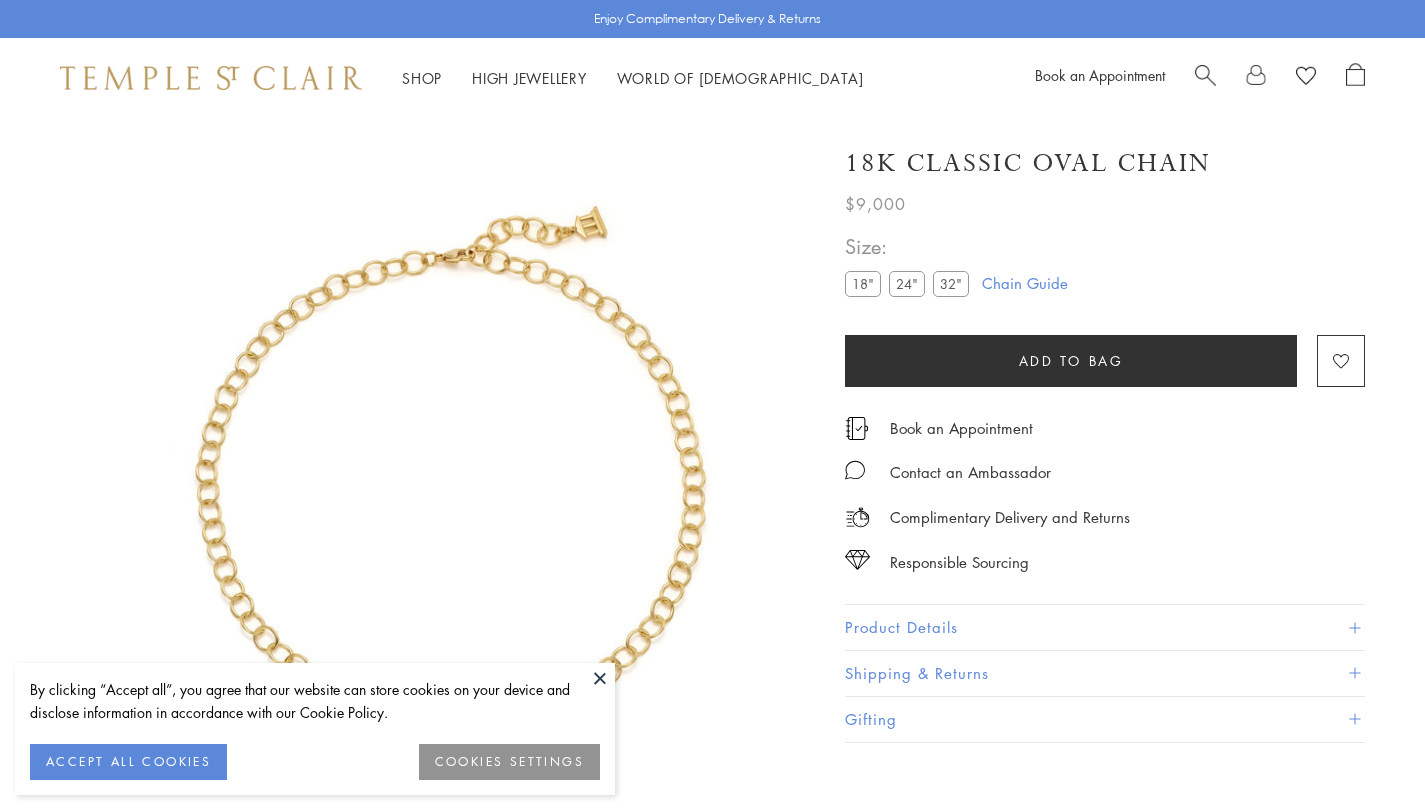 scroll, scrollTop: 0, scrollLeft: 0, axis: both 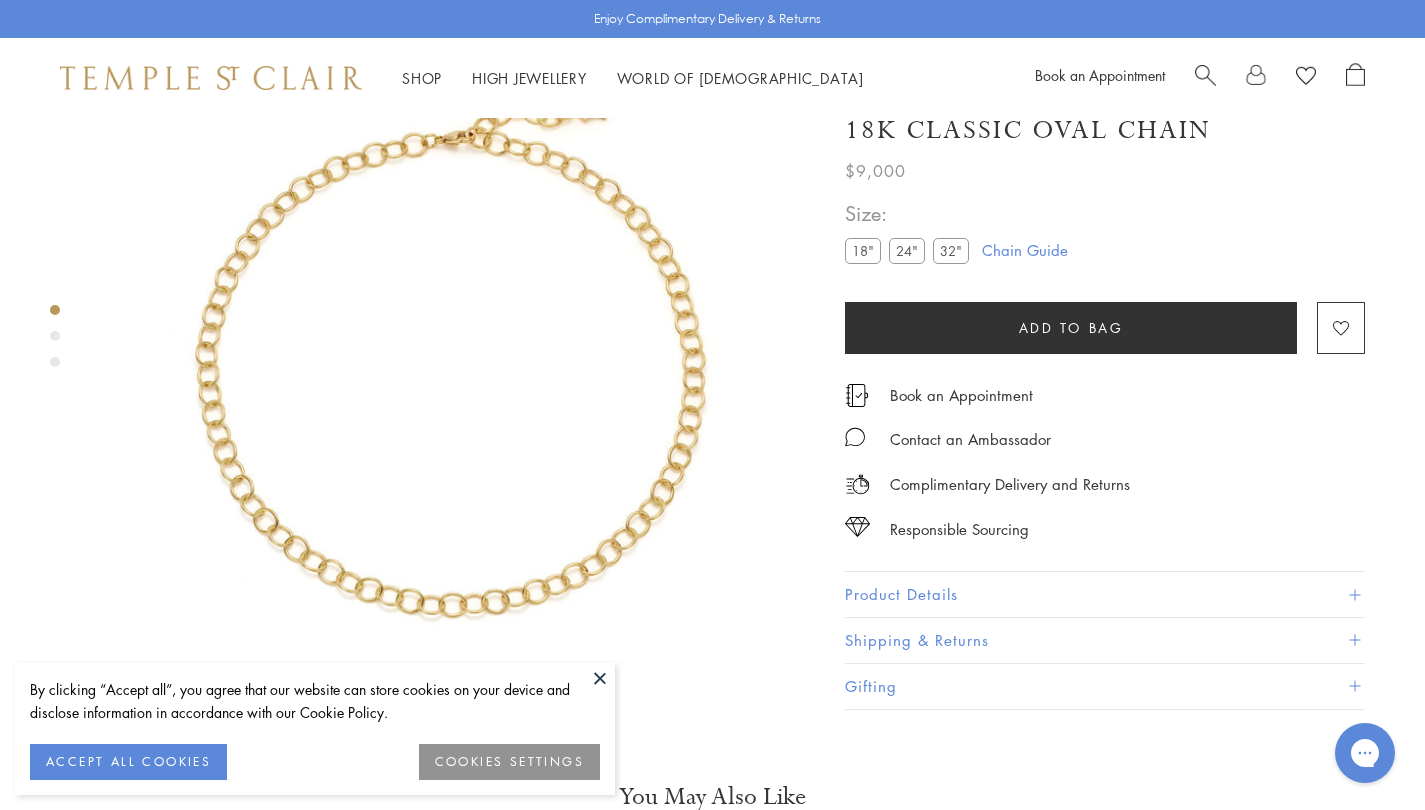 click on "32"" at bounding box center (951, 251) 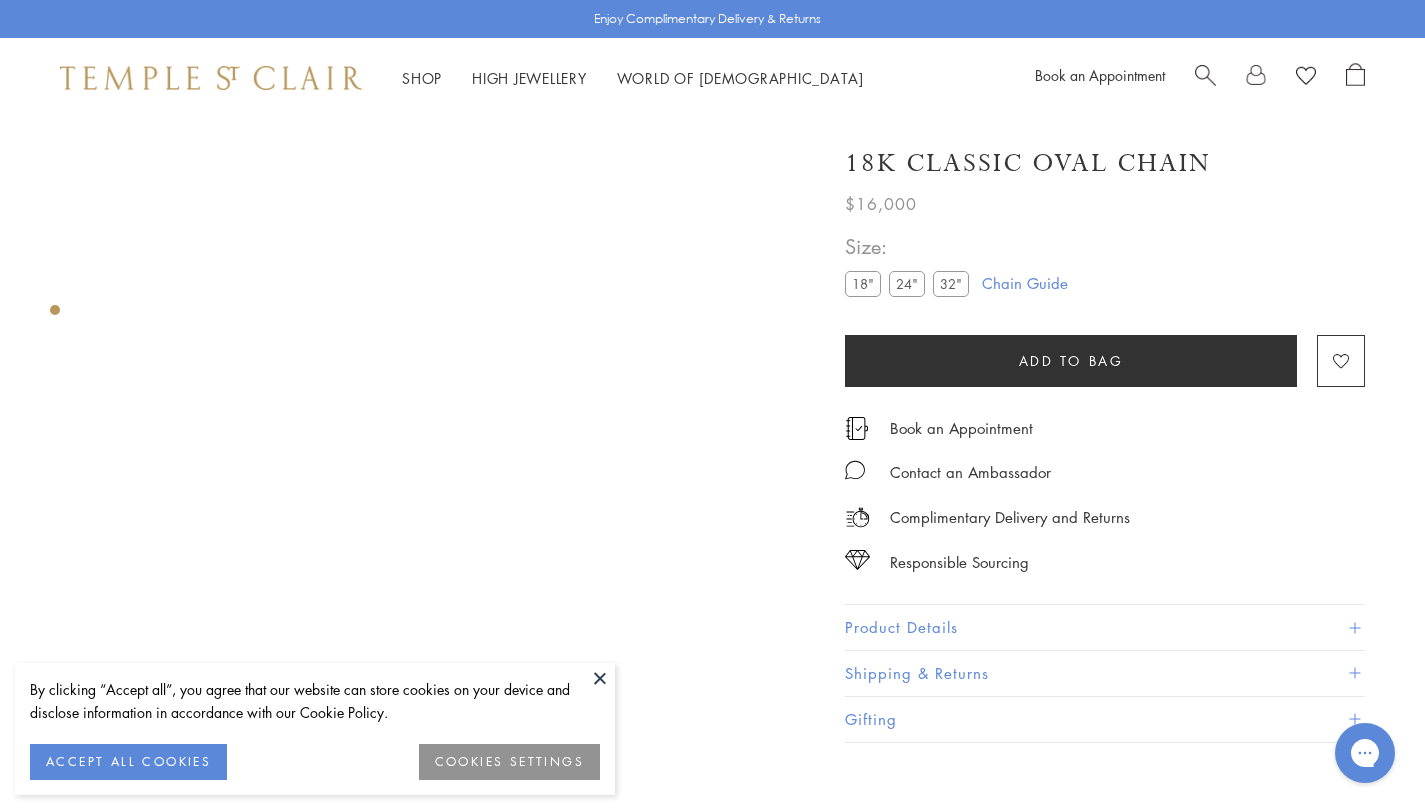 scroll, scrollTop: 0, scrollLeft: 0, axis: both 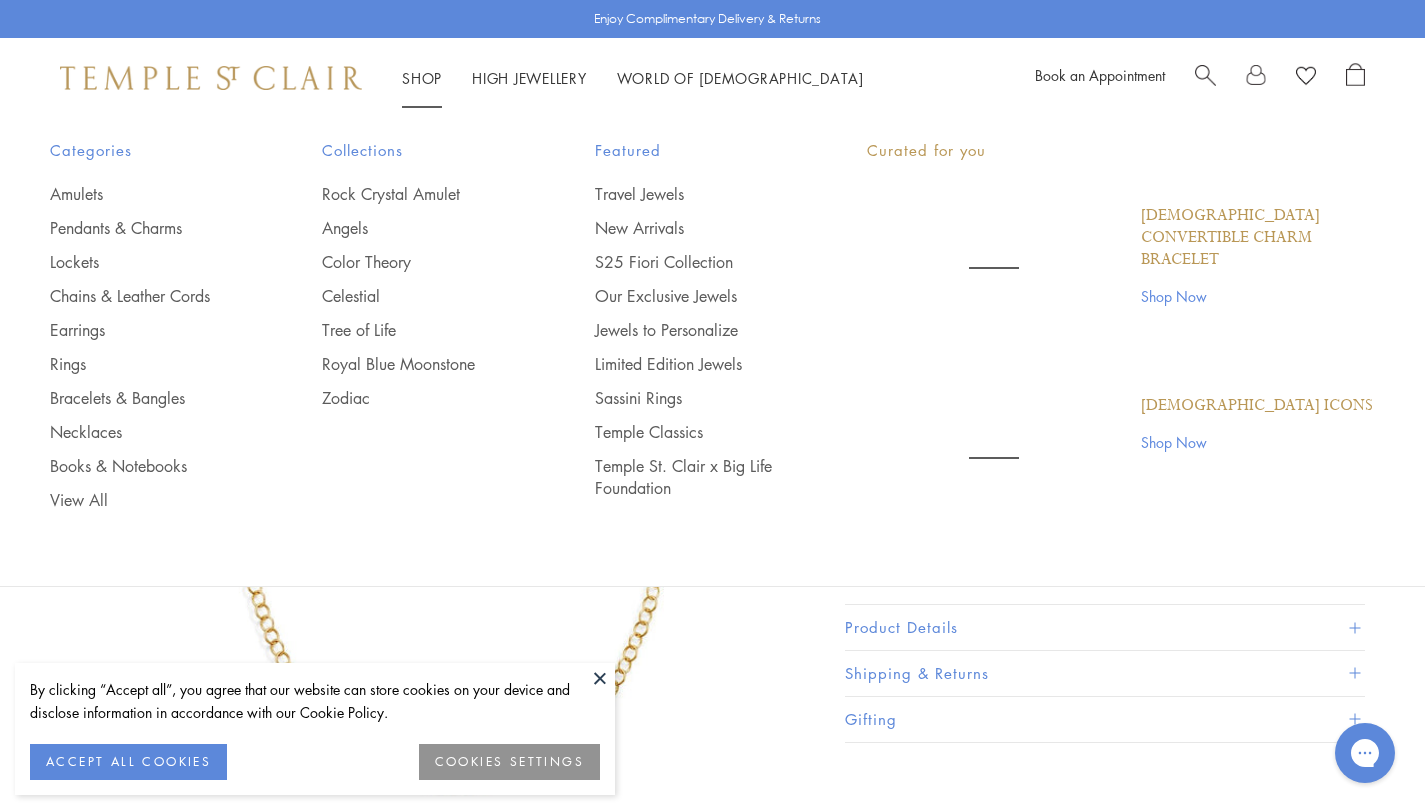 click on "Shop Shop" at bounding box center [422, 78] 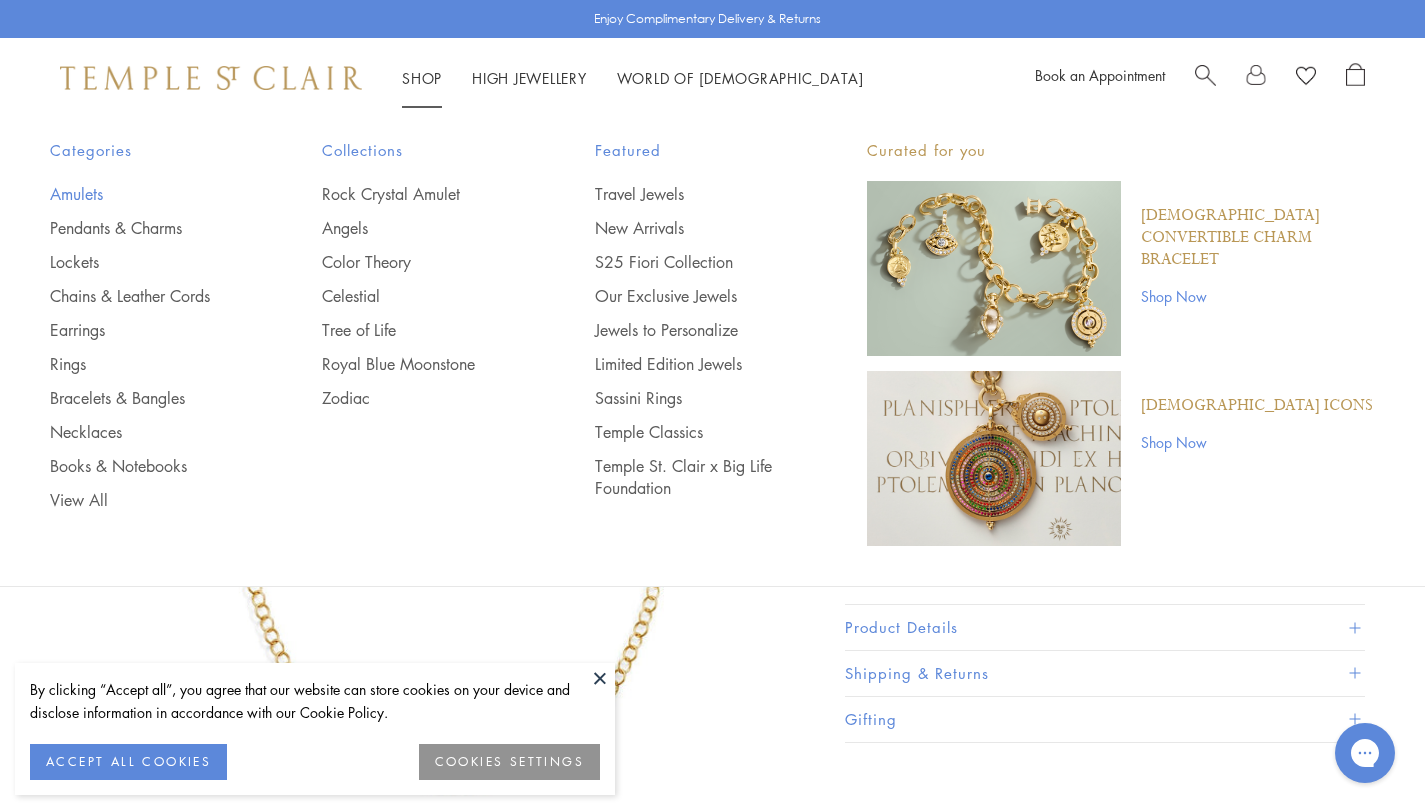 click on "Amulets" at bounding box center (146, 194) 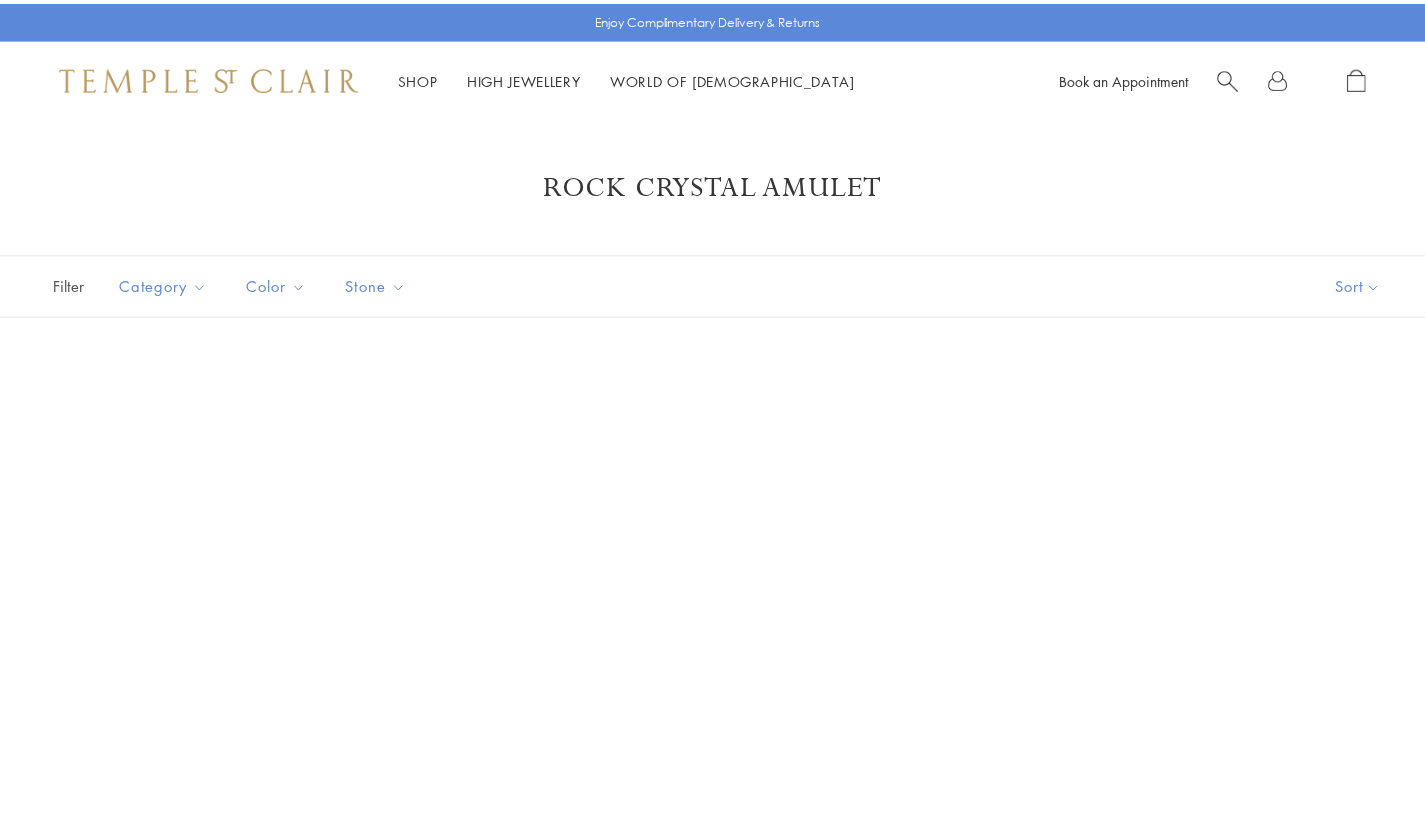 scroll, scrollTop: 0, scrollLeft: 0, axis: both 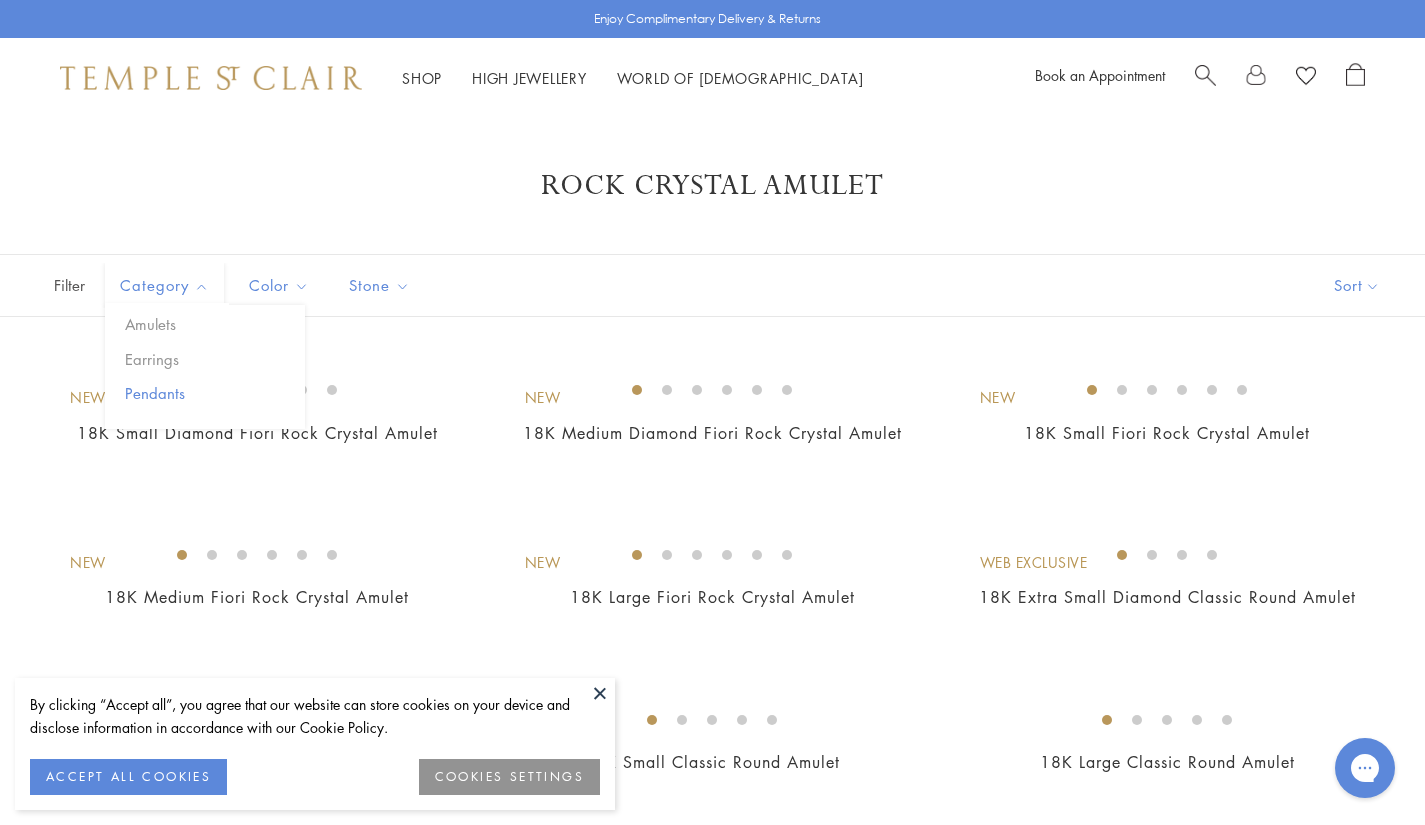 click on "Pendants" at bounding box center [212, 393] 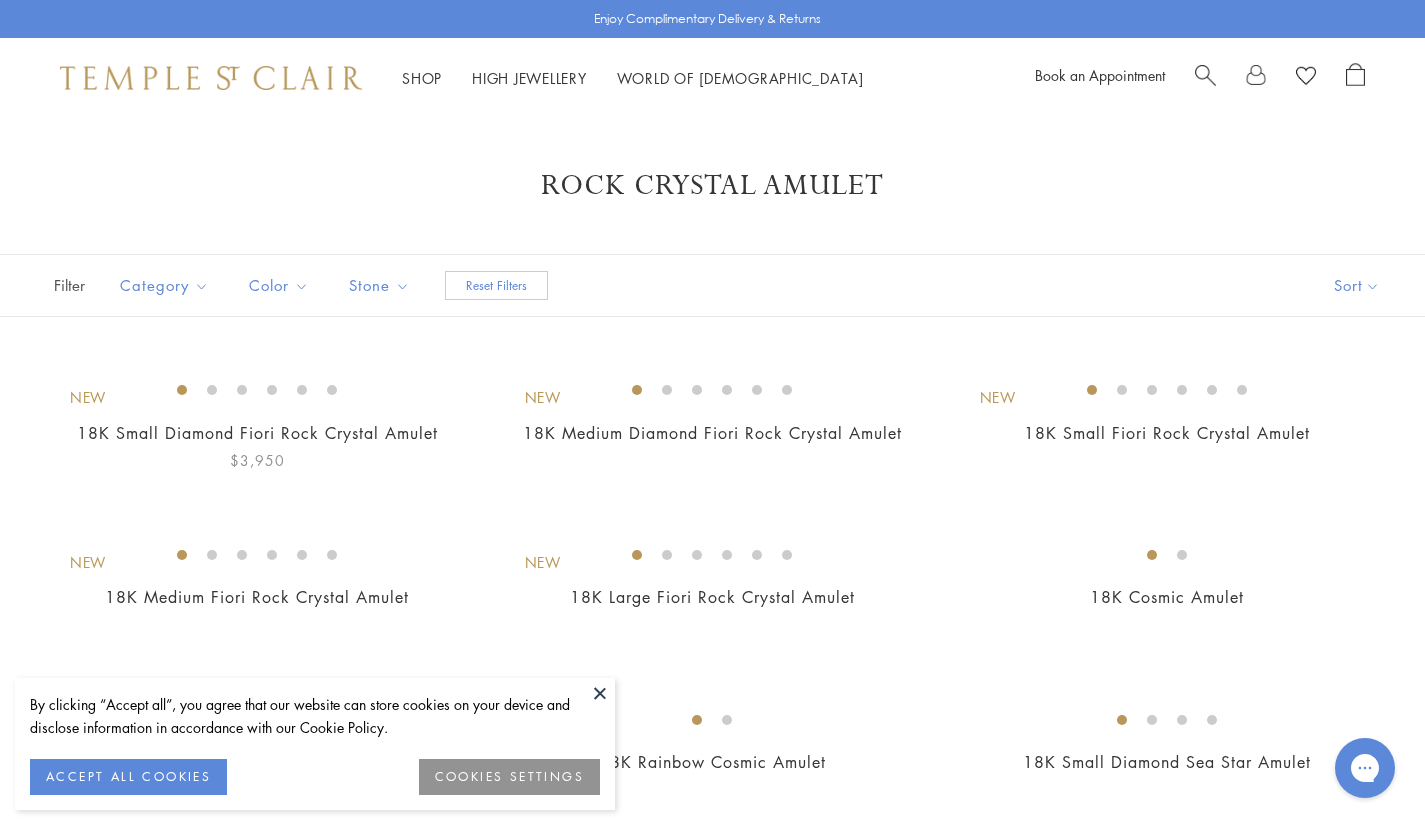 scroll, scrollTop: 0, scrollLeft: 0, axis: both 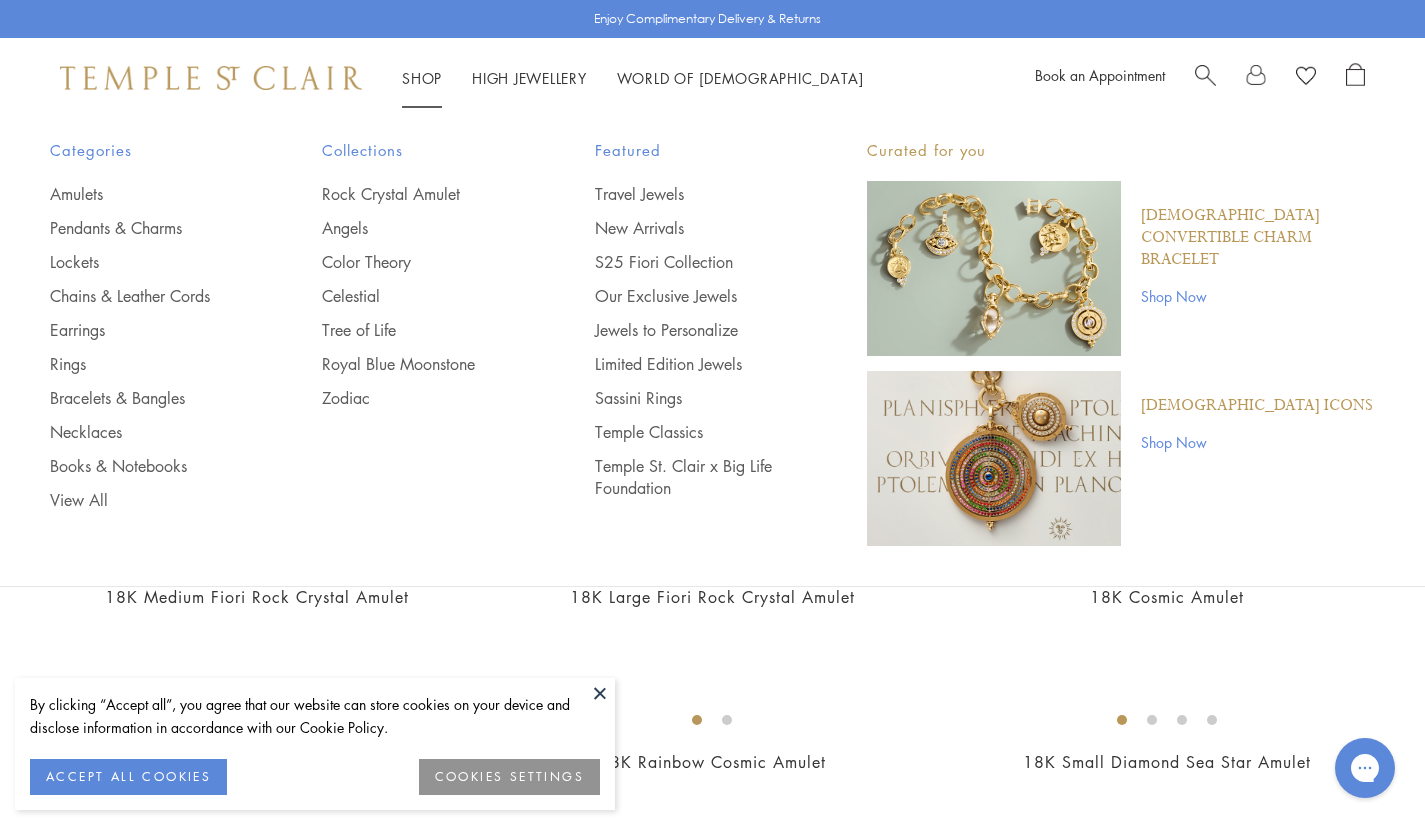 click on "Shop Shop" at bounding box center (422, 78) 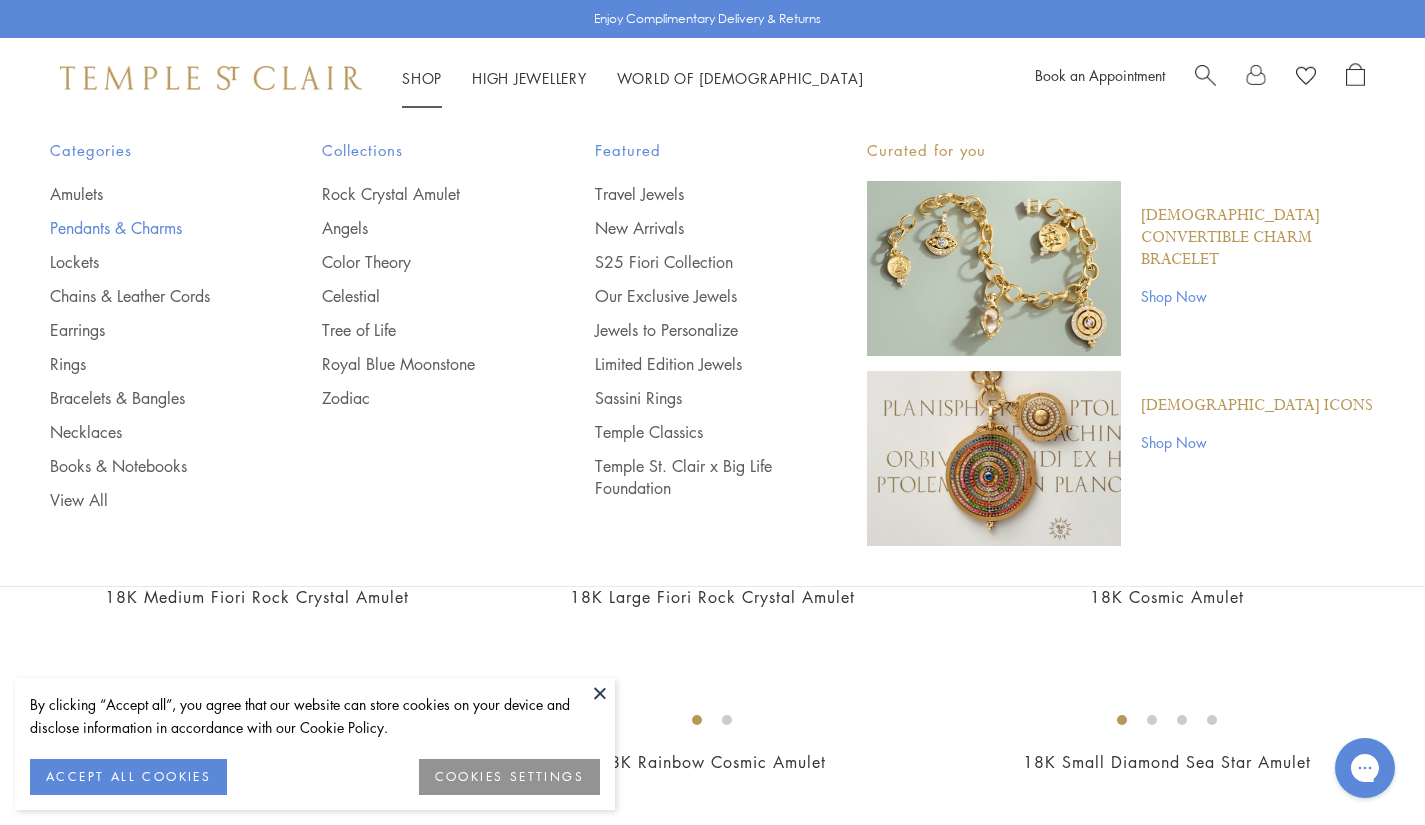 click on "Pendants & Charms" at bounding box center (146, 228) 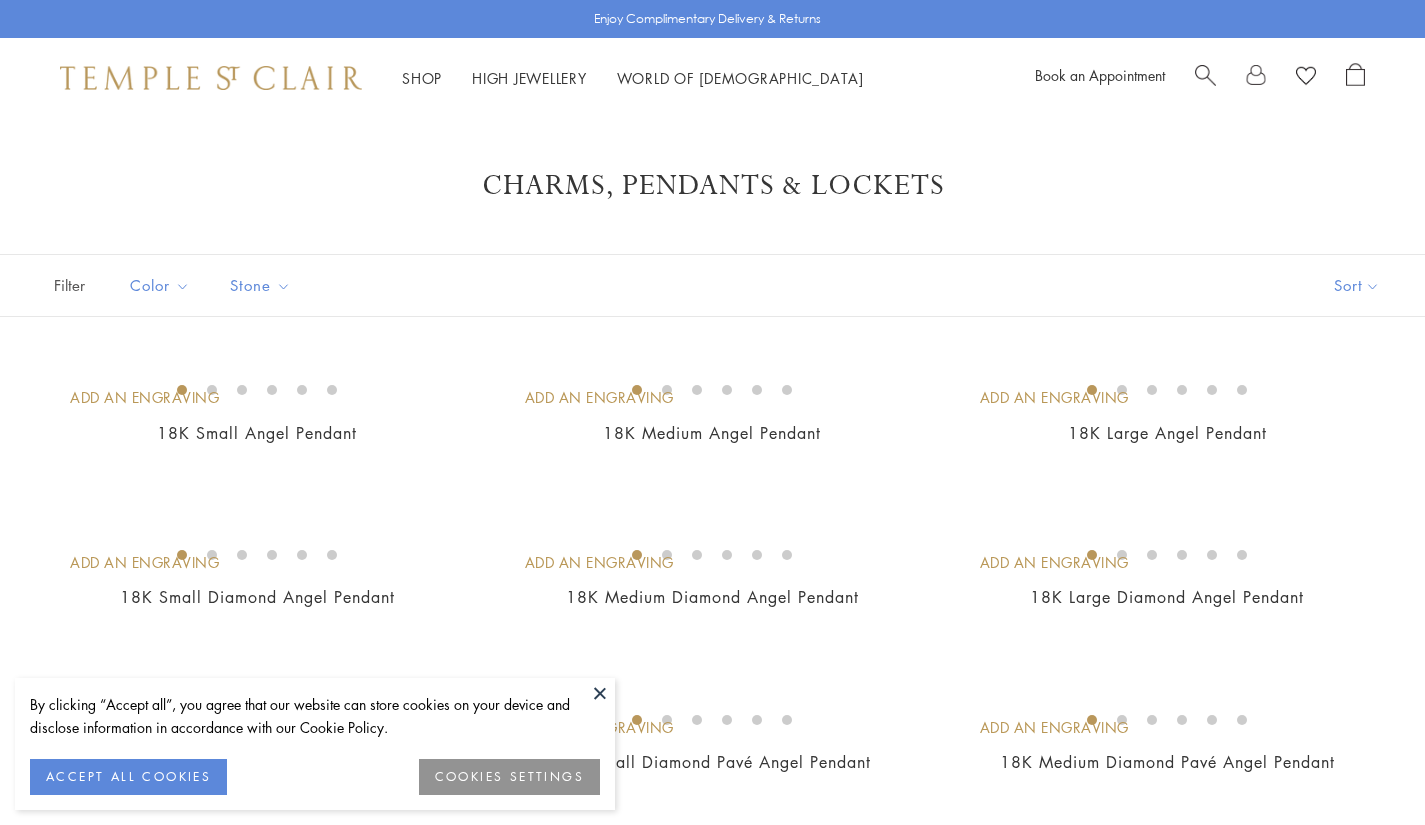 scroll, scrollTop: 295, scrollLeft: 0, axis: vertical 